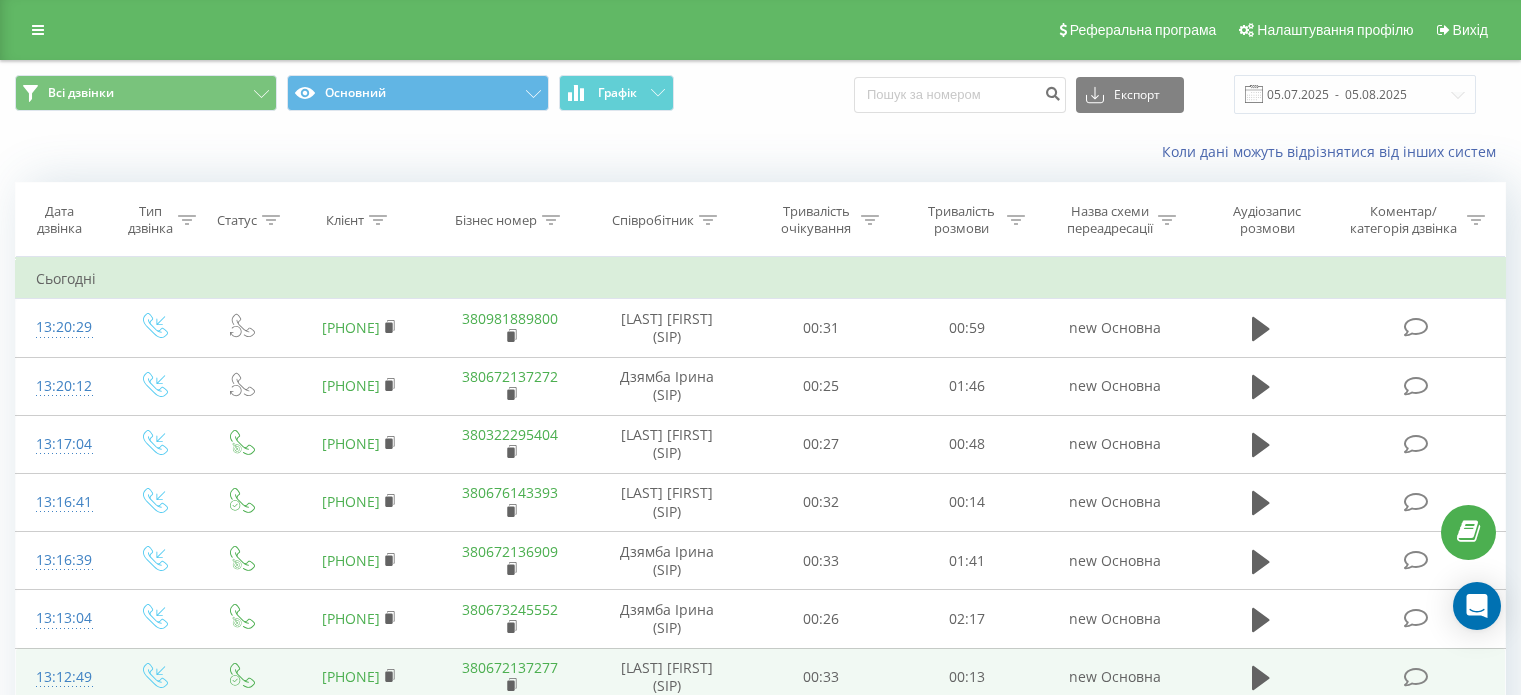 scroll, scrollTop: 0, scrollLeft: 0, axis: both 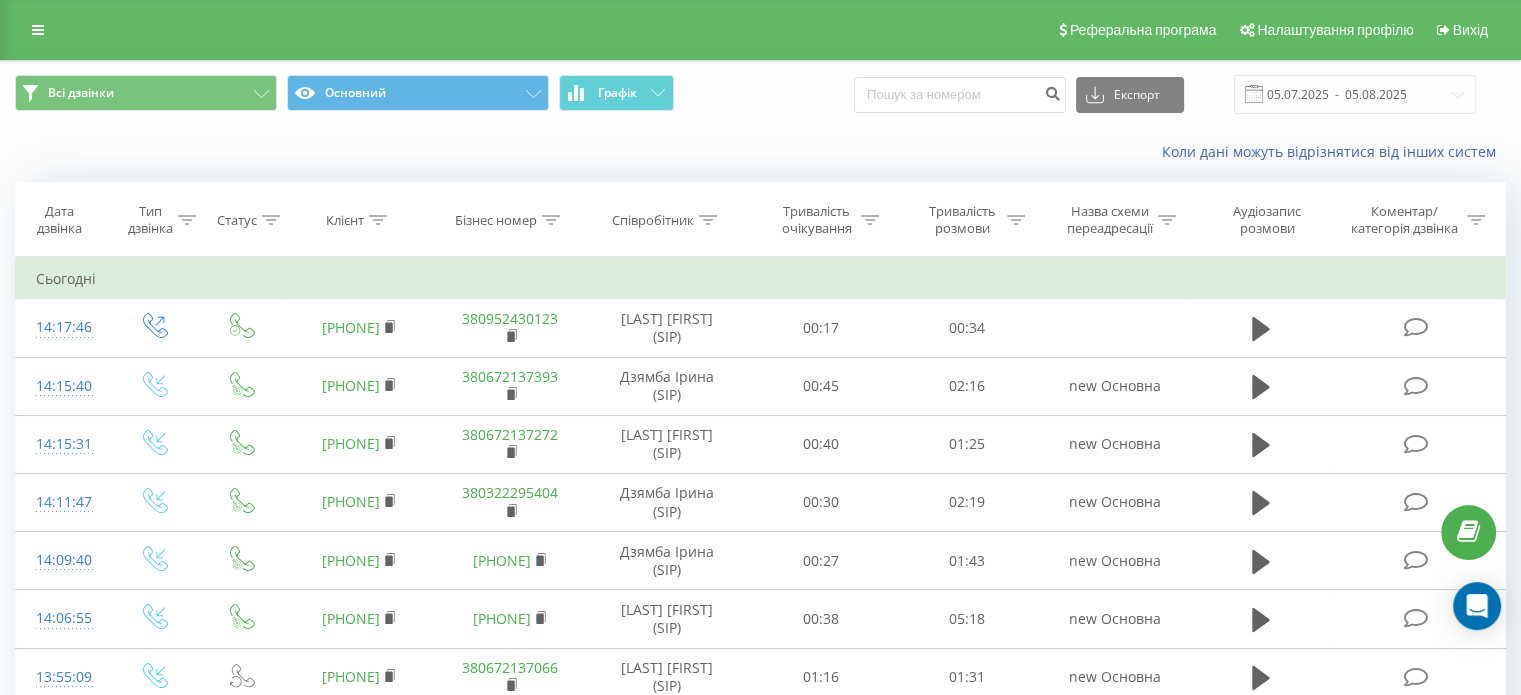 click on "Коли дані можуть відрізнятися вiд інших систем" at bounding box center [760, 152] 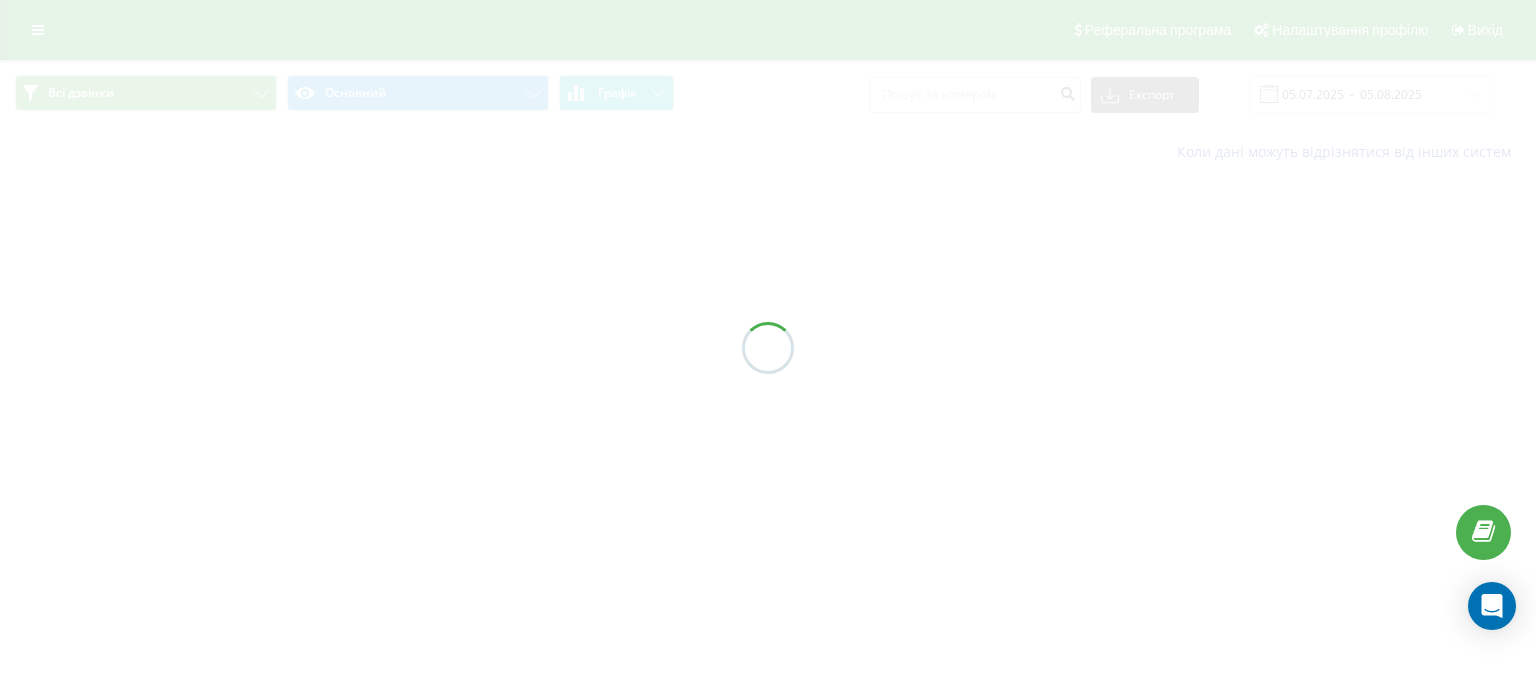 scroll, scrollTop: 0, scrollLeft: 0, axis: both 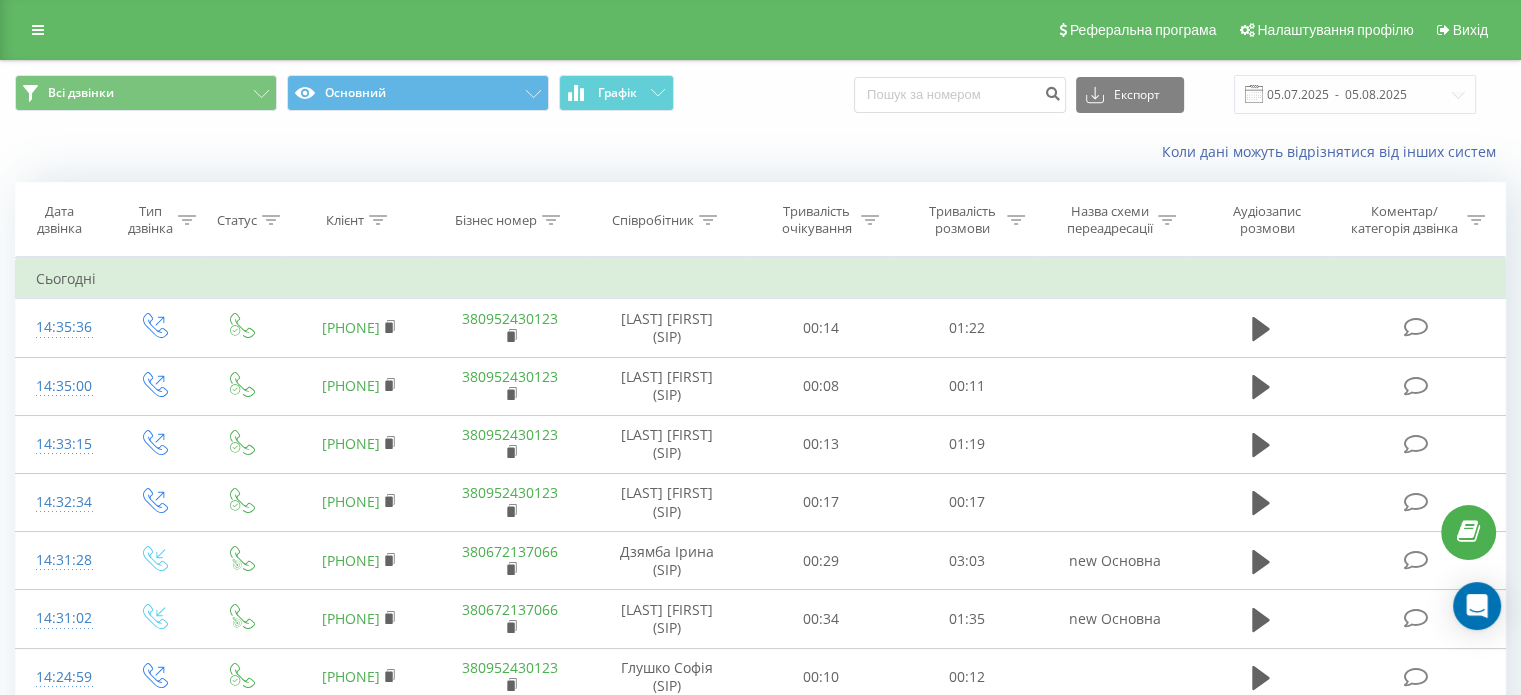 click on "Коли дані можуть відрізнятися вiд інших систем" at bounding box center [760, 152] 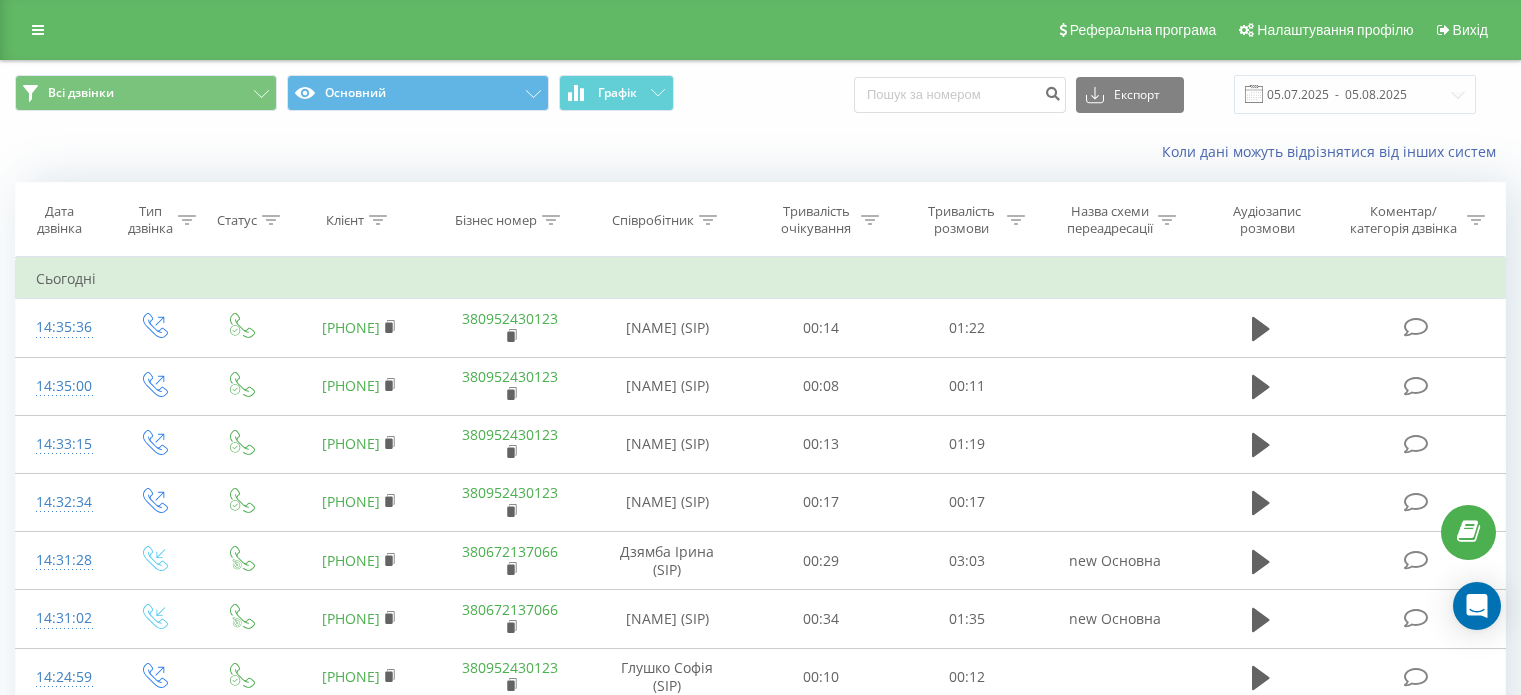 scroll, scrollTop: 0, scrollLeft: 0, axis: both 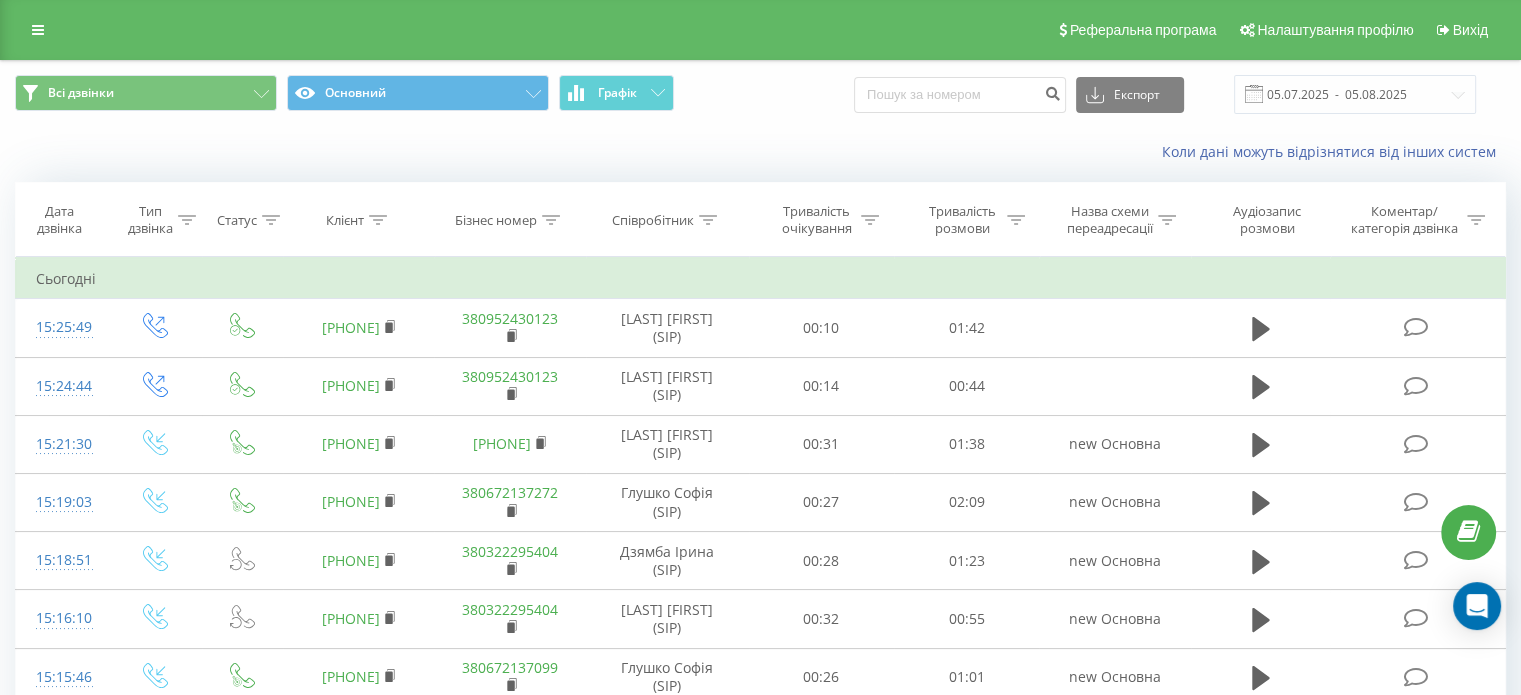 click on "Коли дані можуть відрізнятися вiд інших систем" at bounding box center (760, 152) 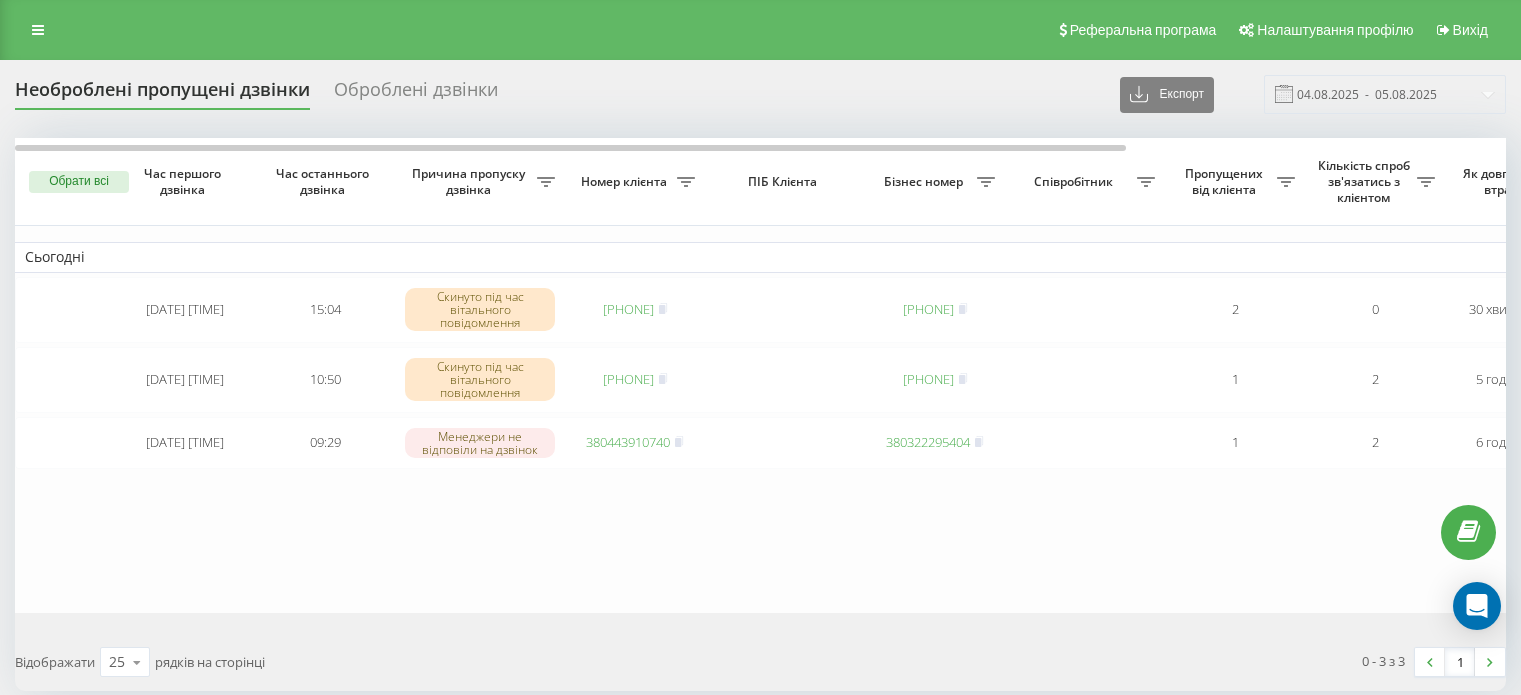 scroll, scrollTop: 0, scrollLeft: 0, axis: both 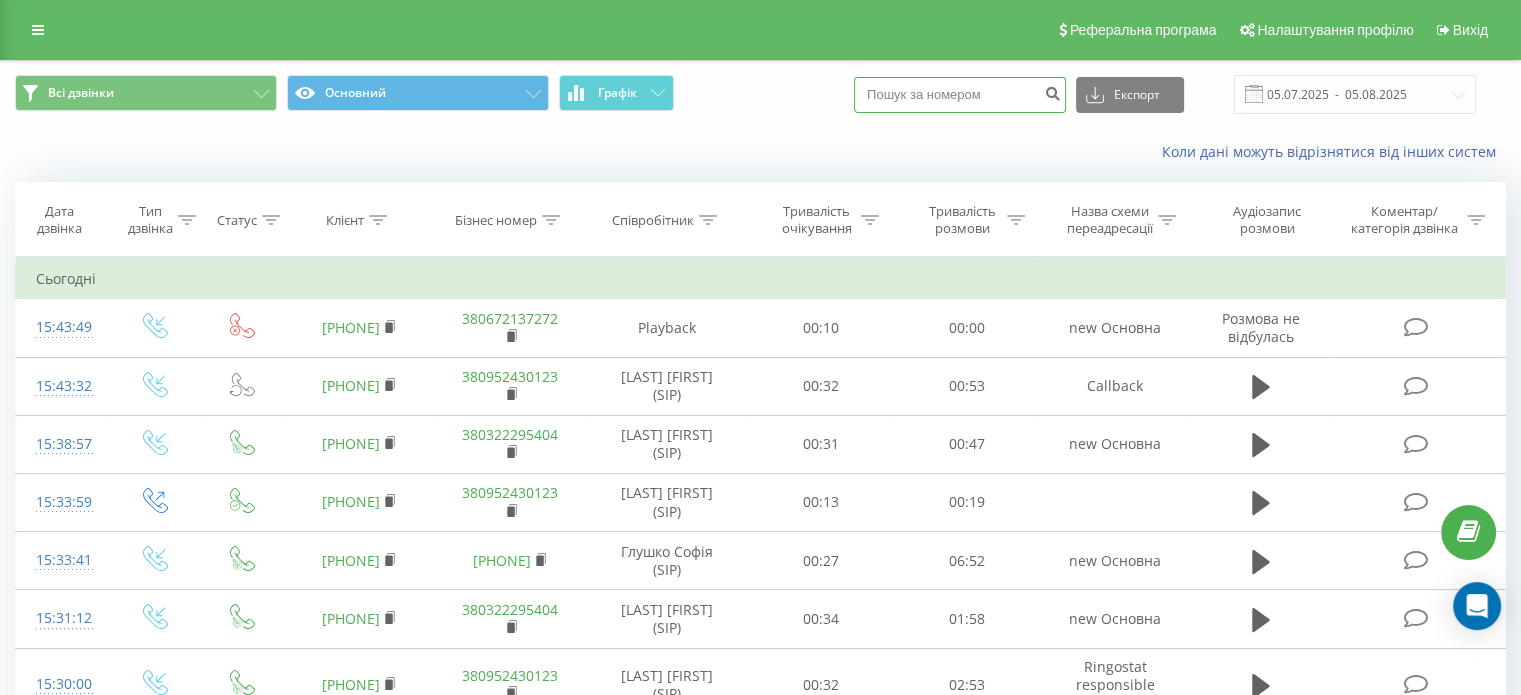 paste on "[PHONE]" 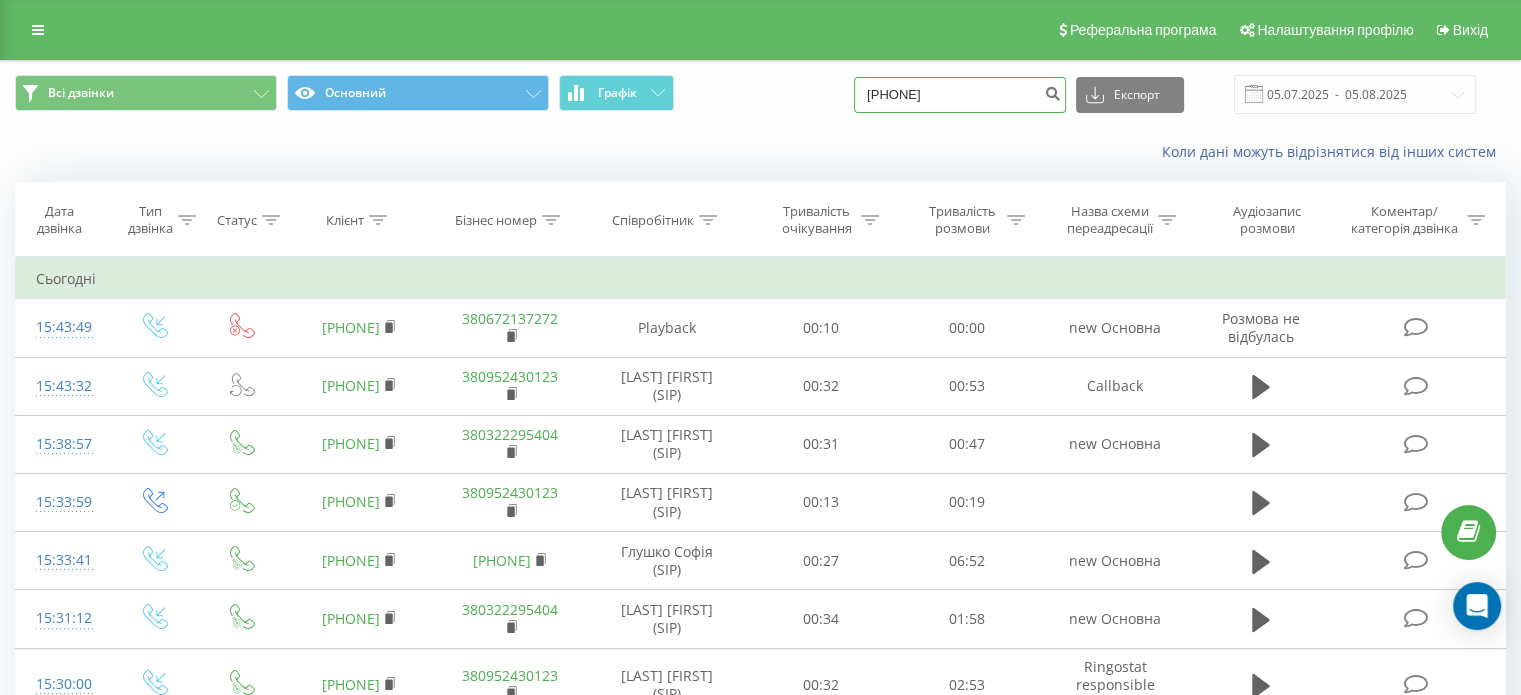 click on "[PHONE]" at bounding box center [960, 95] 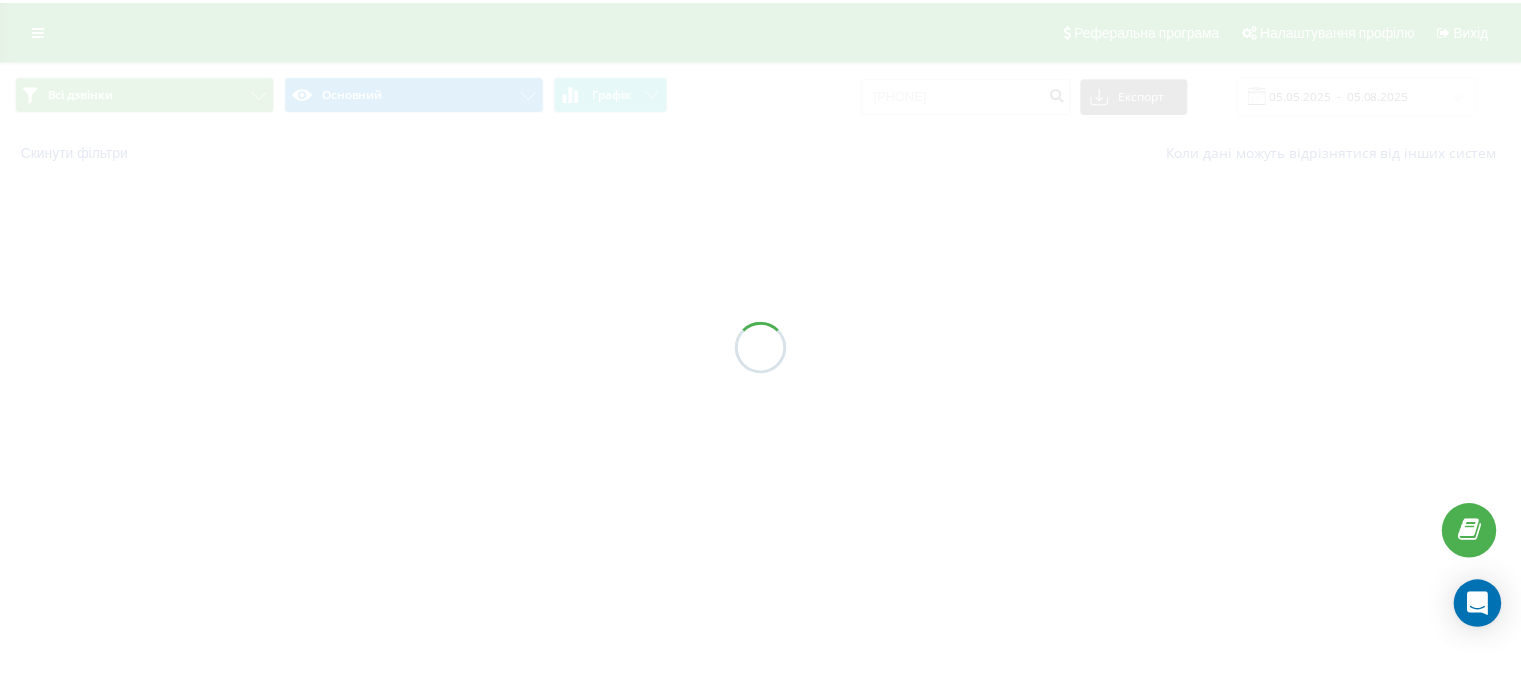 scroll, scrollTop: 0, scrollLeft: 0, axis: both 